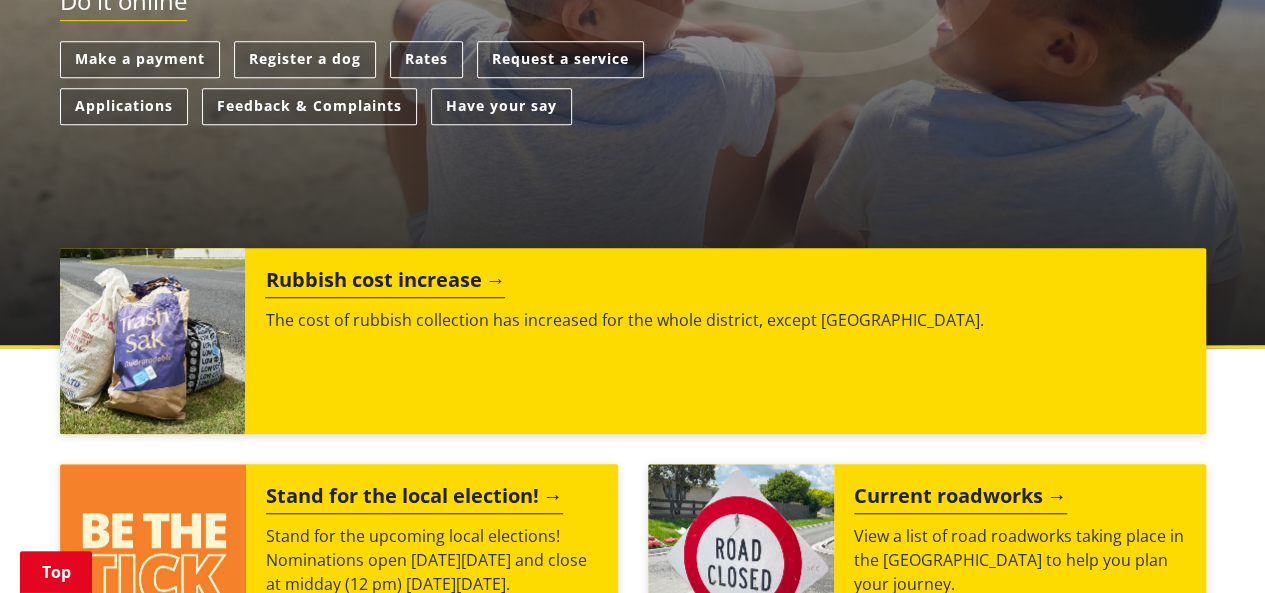 scroll, scrollTop: 500, scrollLeft: 0, axis: vertical 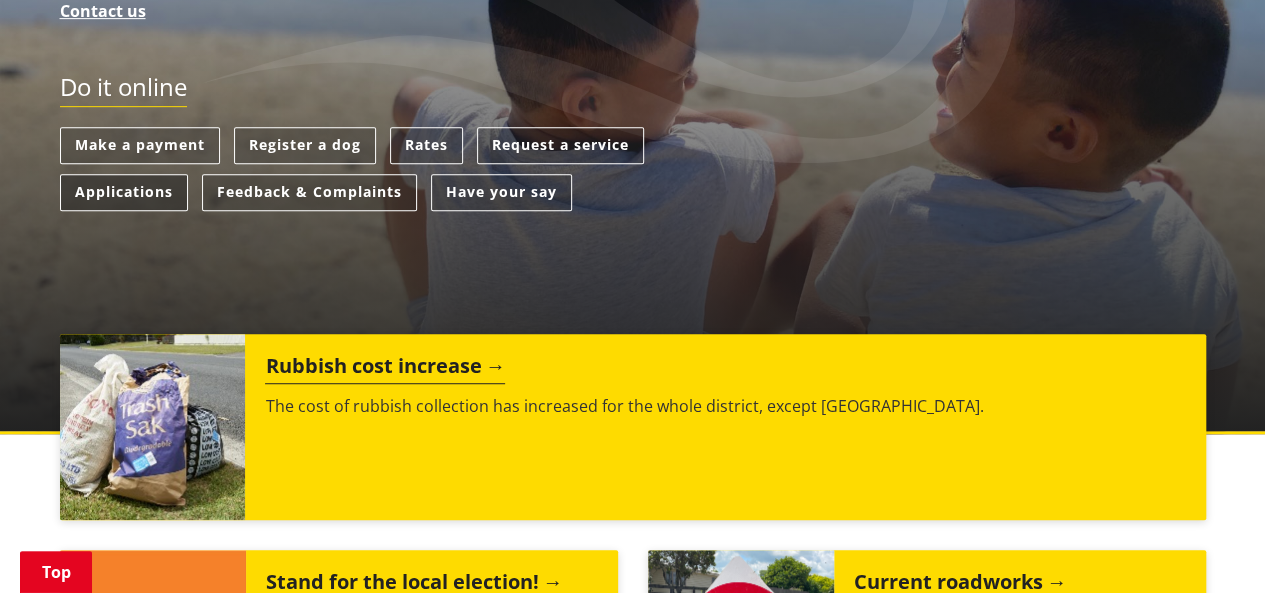 click on "Applications" at bounding box center [124, 192] 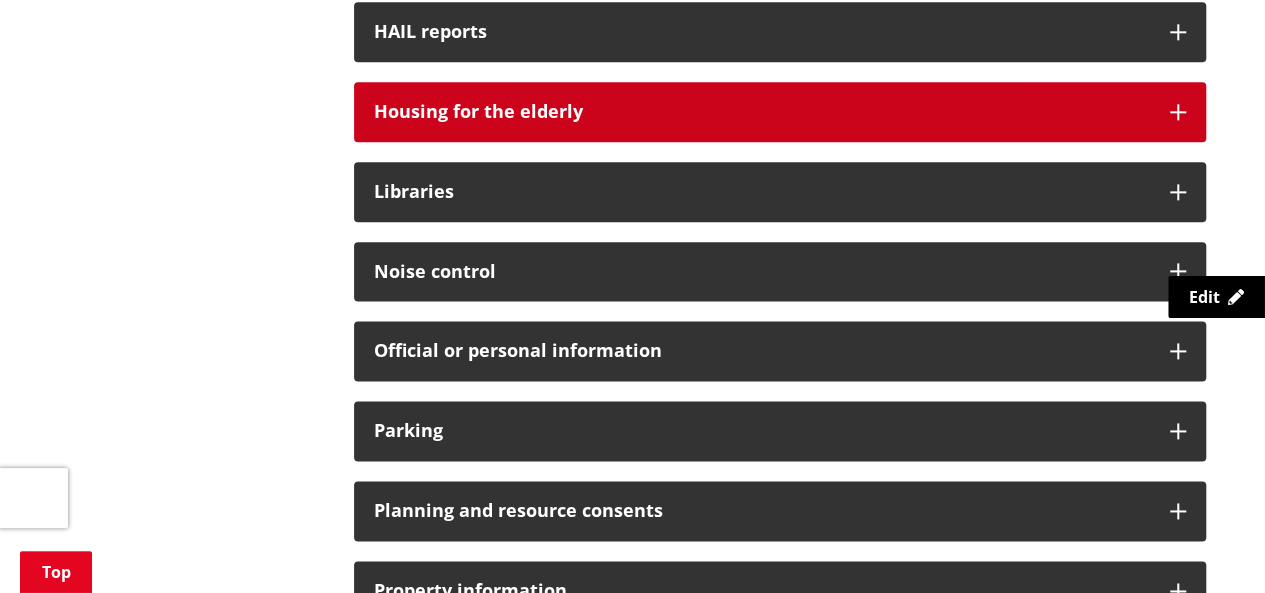 scroll, scrollTop: 1500, scrollLeft: 0, axis: vertical 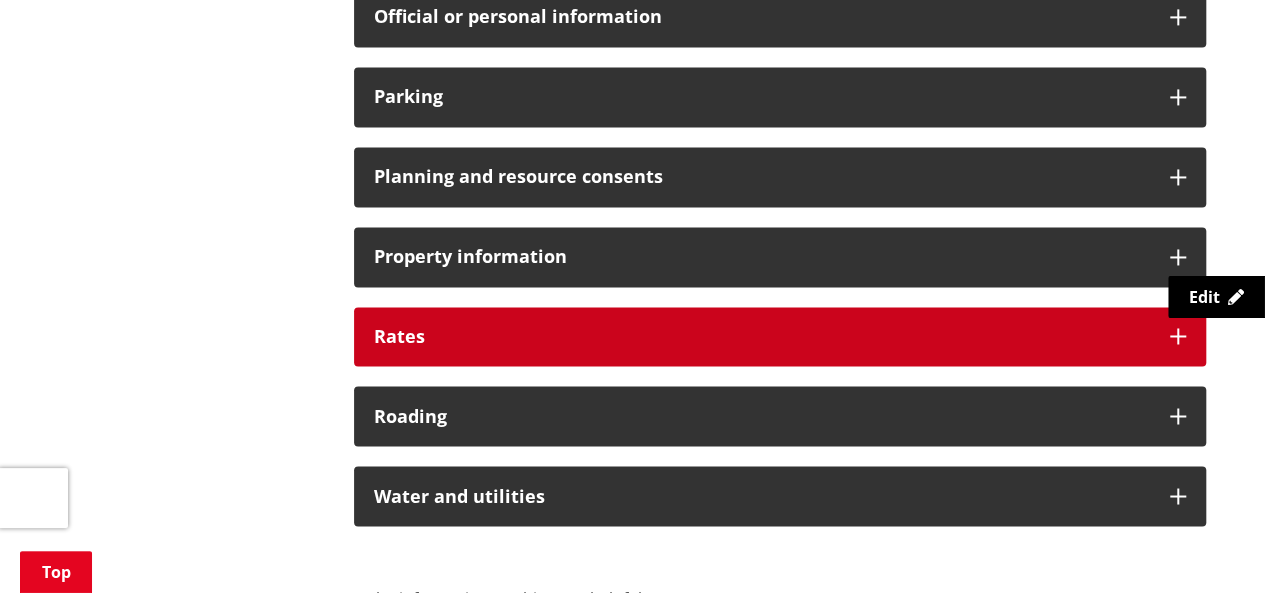 click on "Rates" at bounding box center (780, 337) 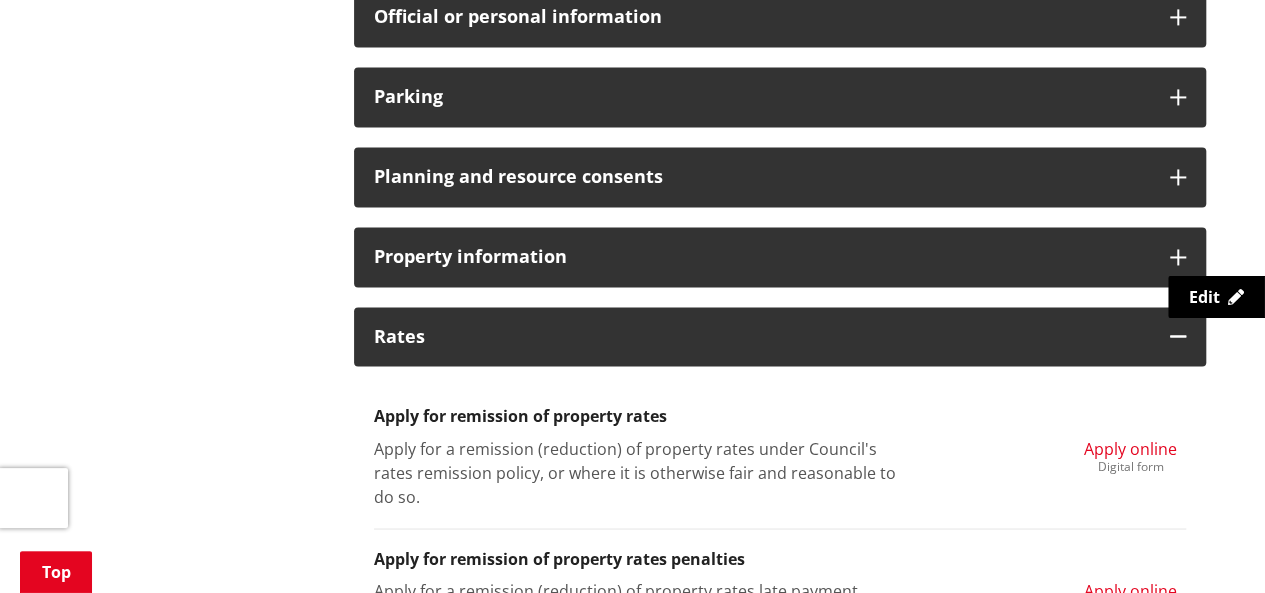 click on "Apply online" at bounding box center [1130, 590] 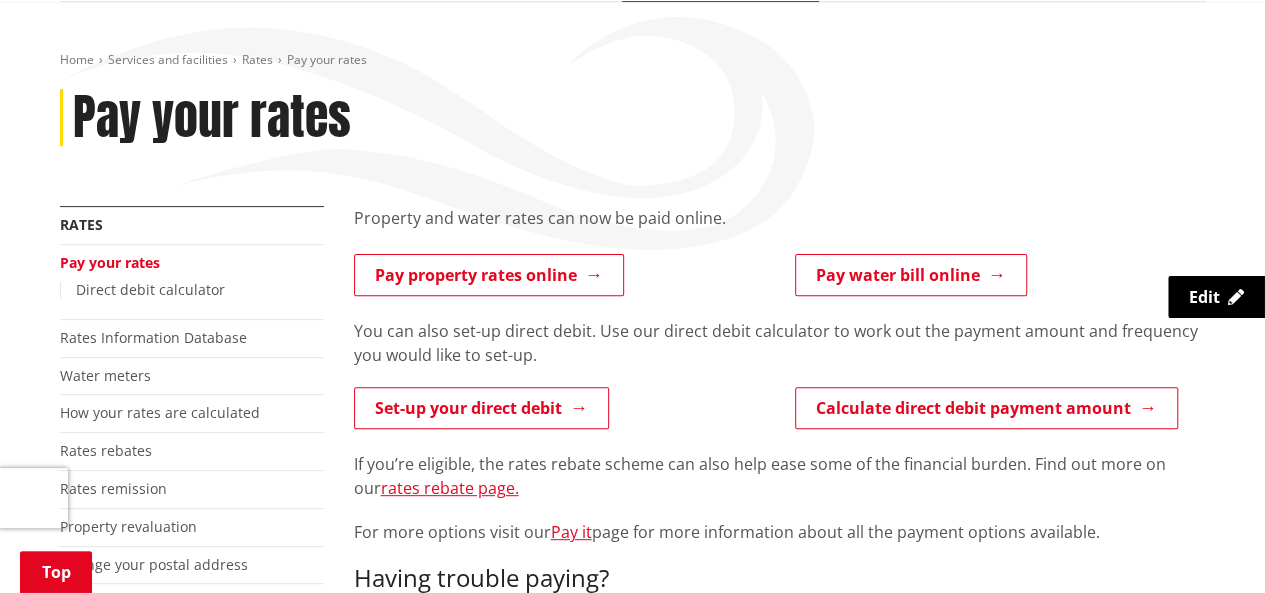 scroll, scrollTop: 100, scrollLeft: 0, axis: vertical 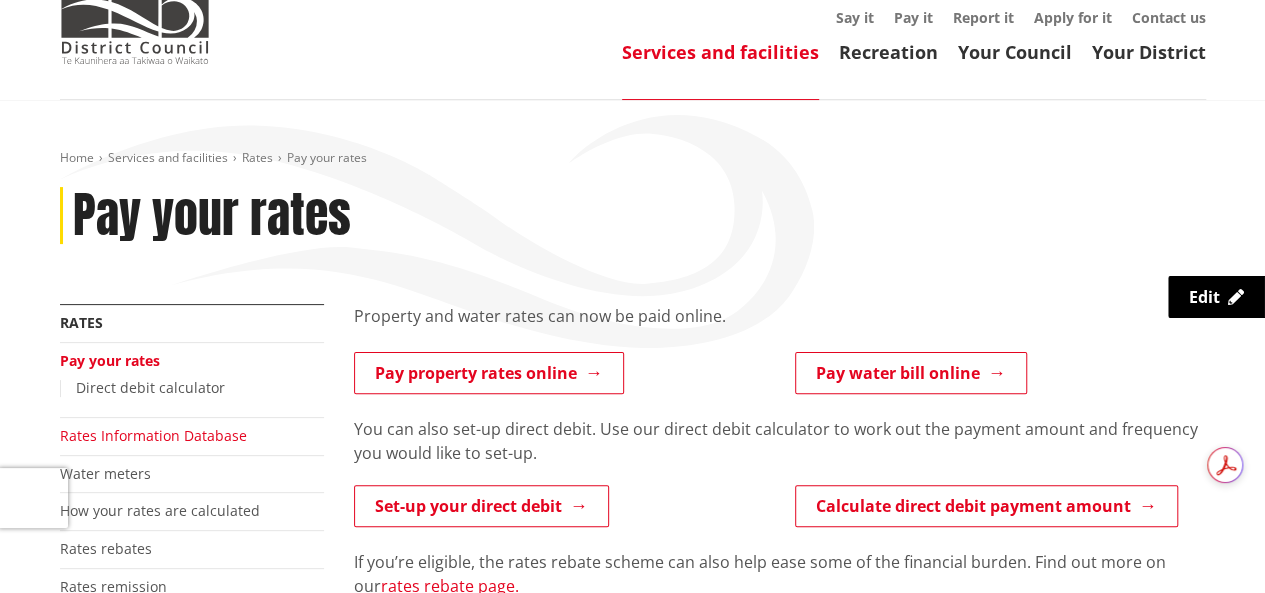 click on "Rates Information Database" at bounding box center (153, 435) 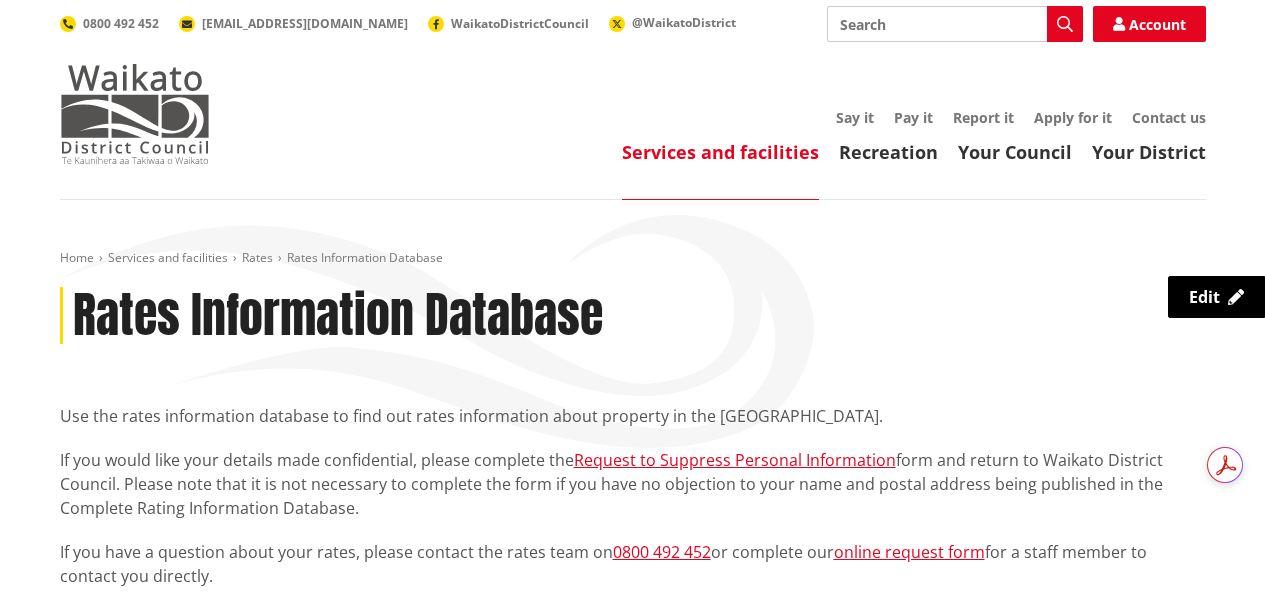 scroll, scrollTop: 0, scrollLeft: 0, axis: both 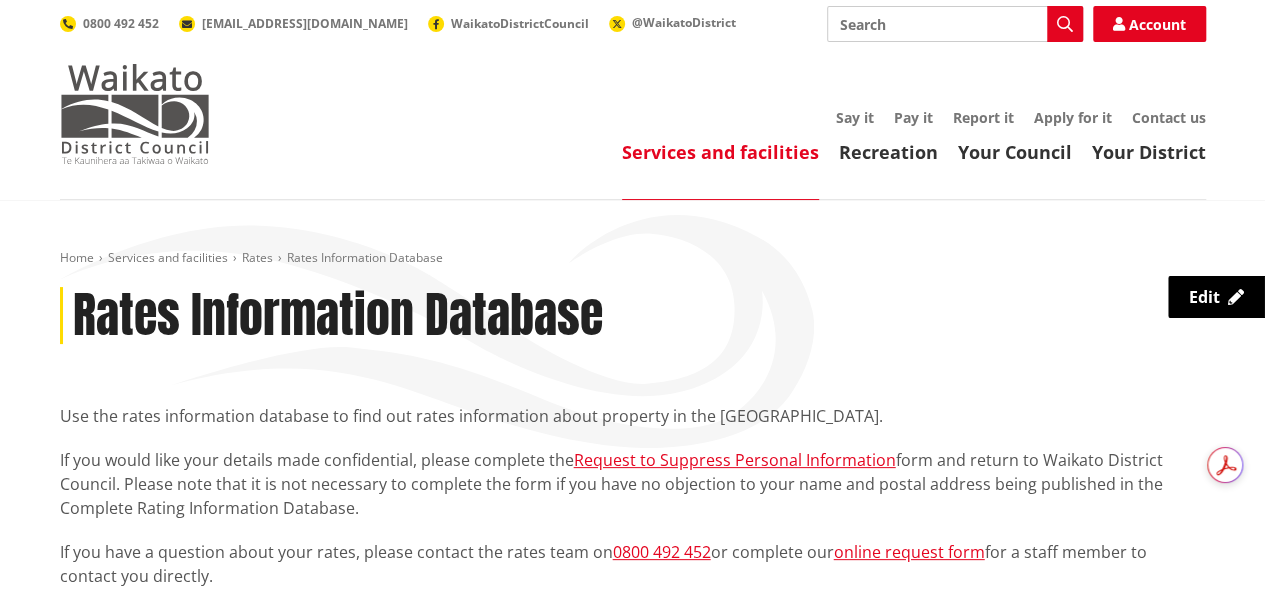 click at bounding box center [135, 114] 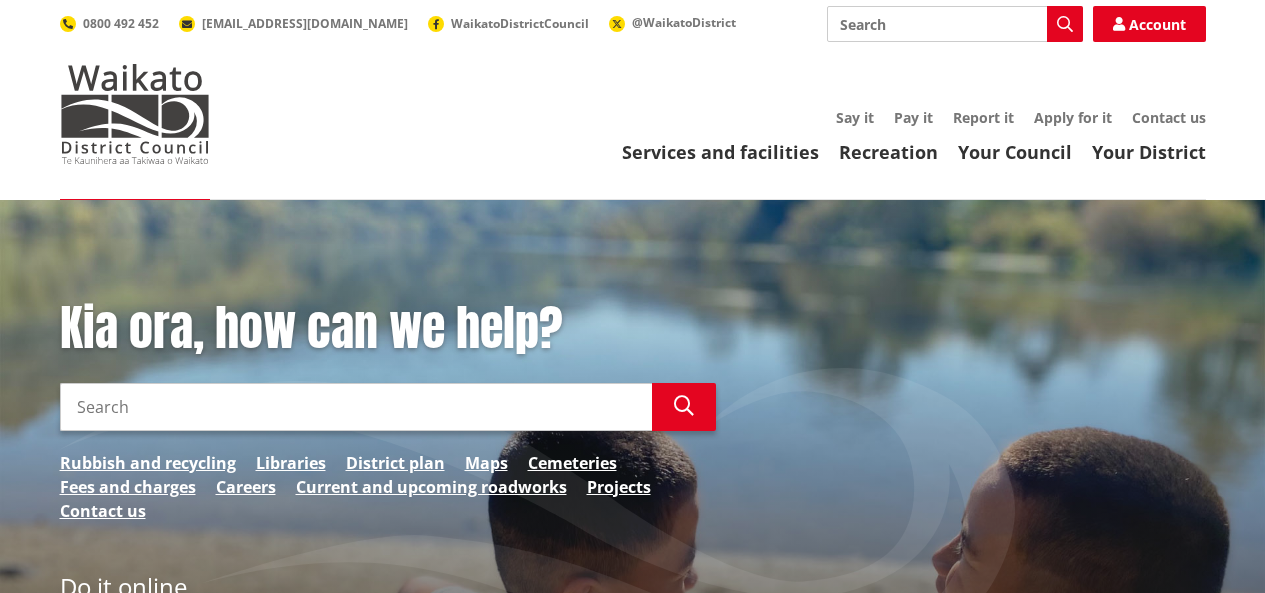 scroll, scrollTop: 0, scrollLeft: 0, axis: both 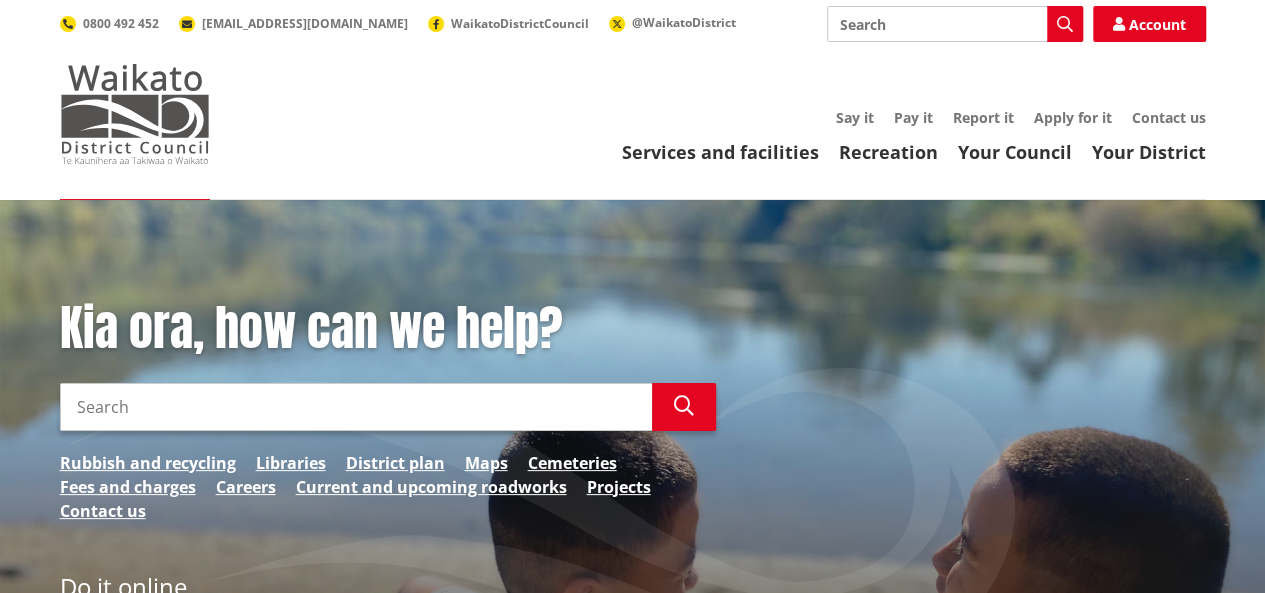 click at bounding box center (135, 114) 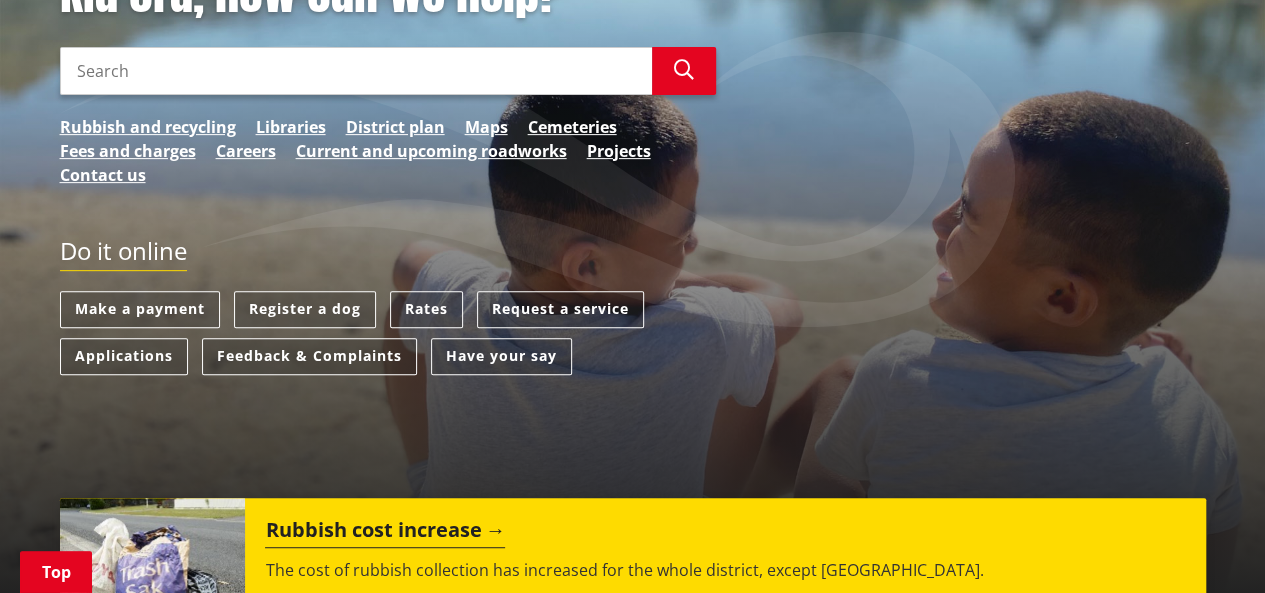 scroll, scrollTop: 0, scrollLeft: 0, axis: both 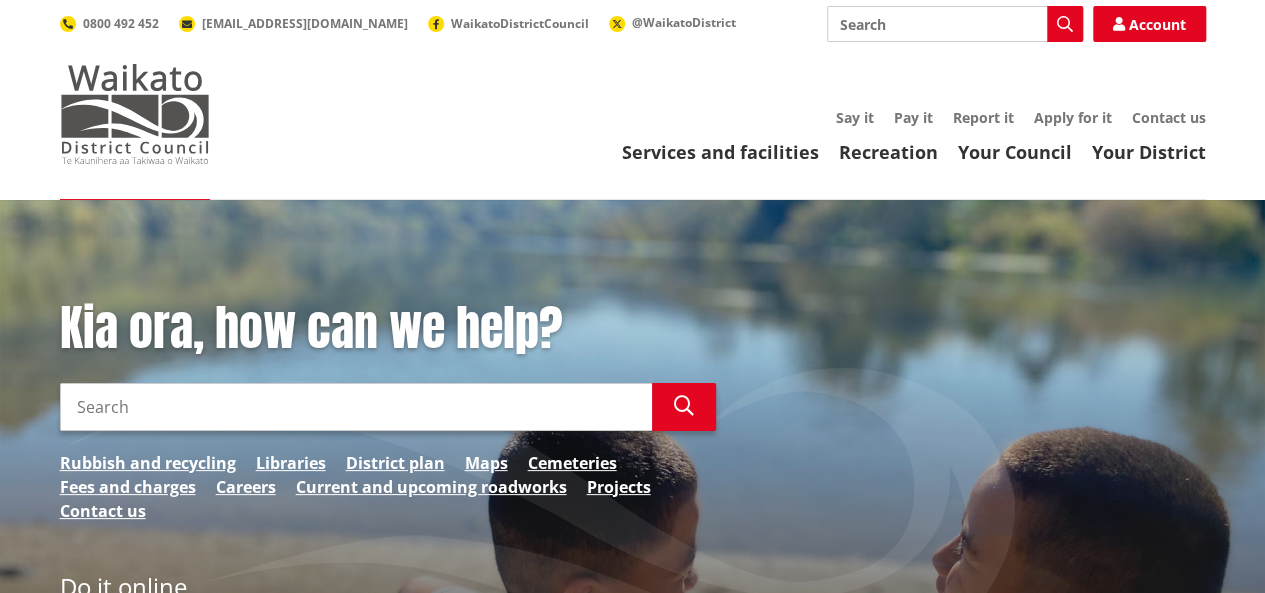 click at bounding box center [135, 114] 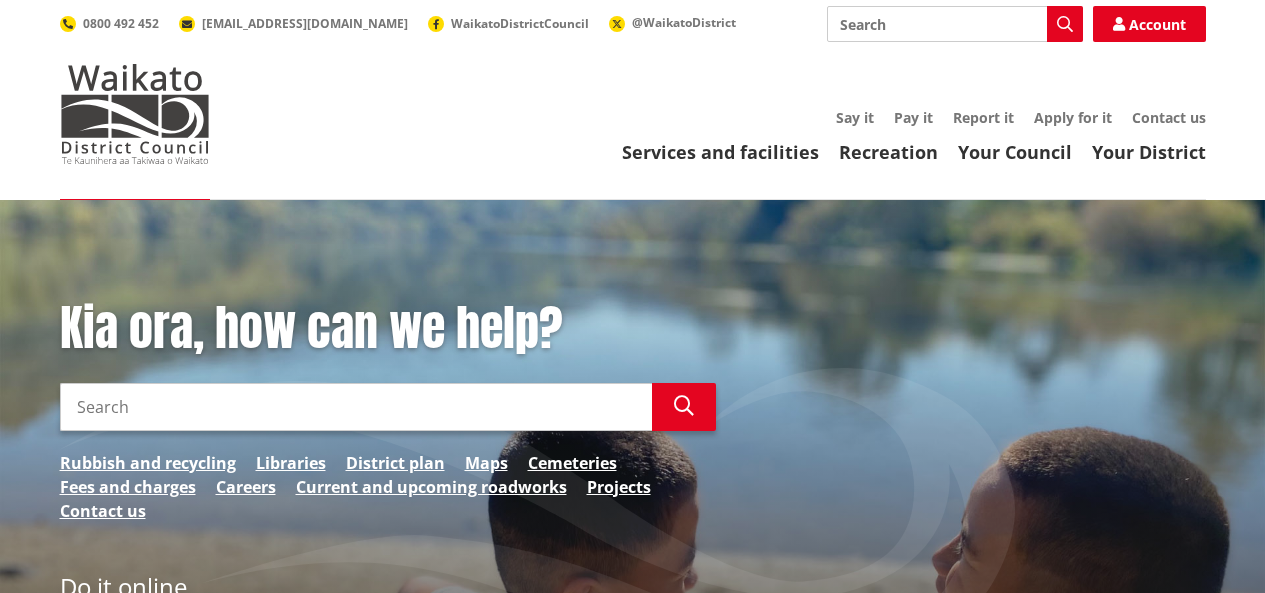 scroll, scrollTop: 0, scrollLeft: 0, axis: both 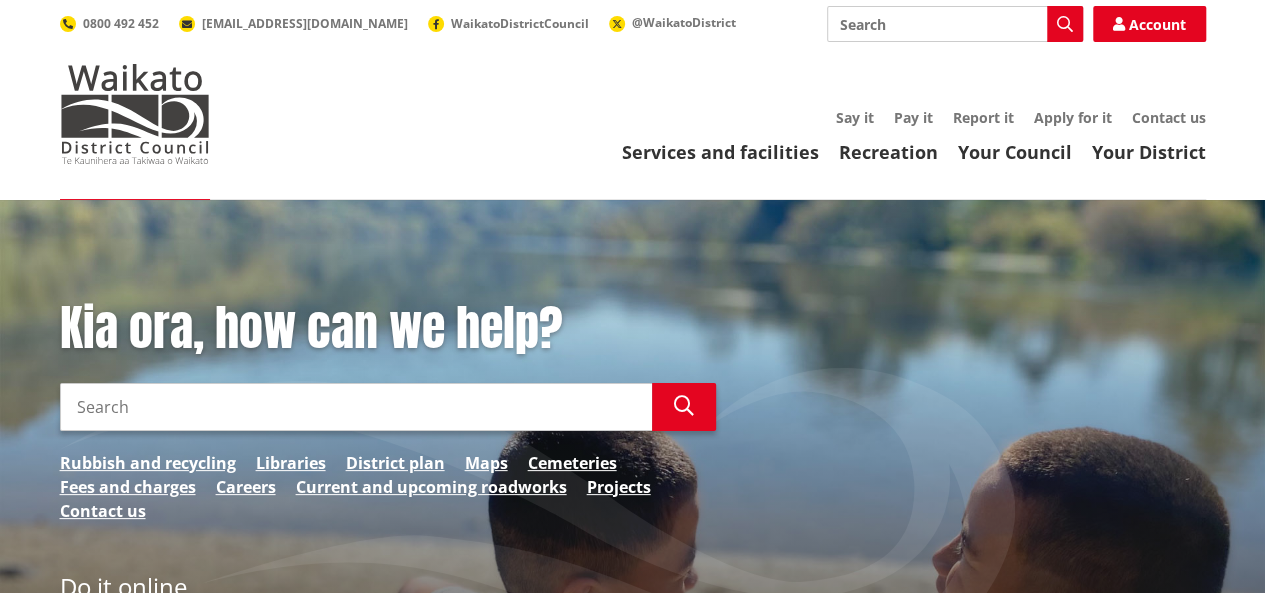 drag, startPoint x: 208, startPoint y: 412, endPoint x: 223, endPoint y: 409, distance: 15.297058 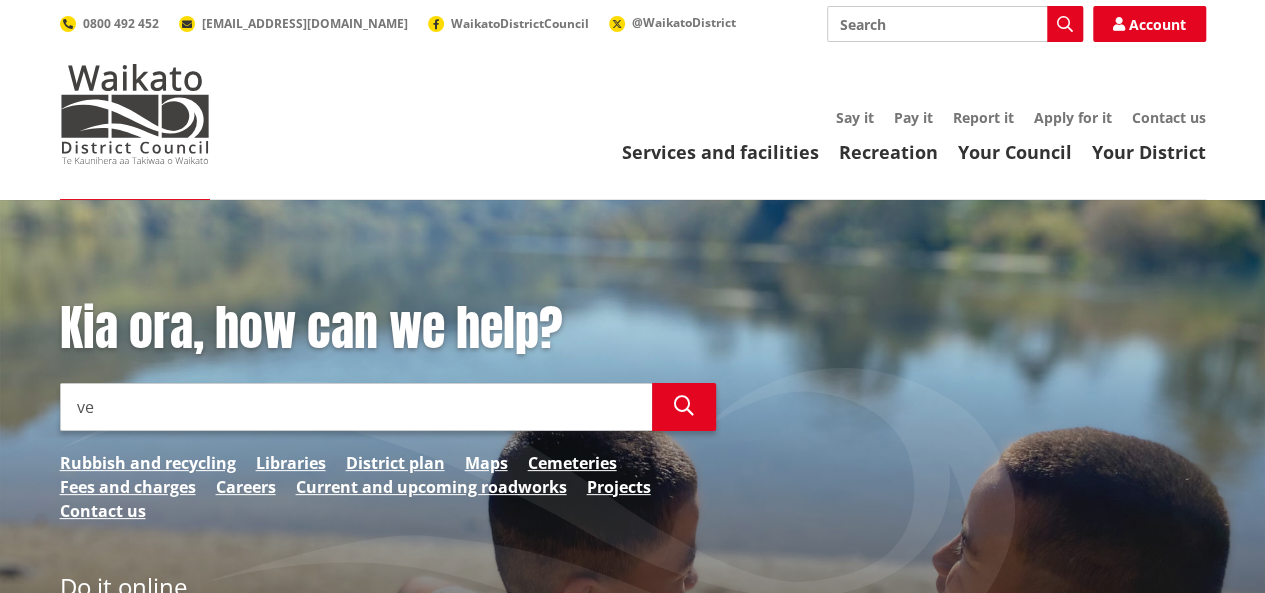 type on "v" 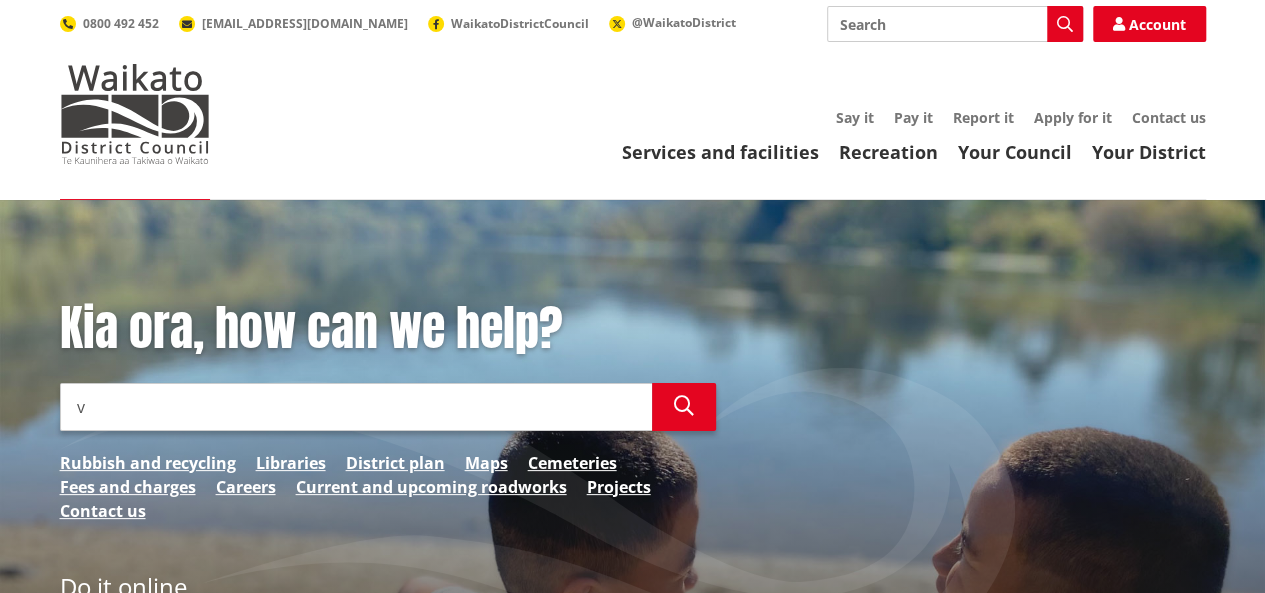 type 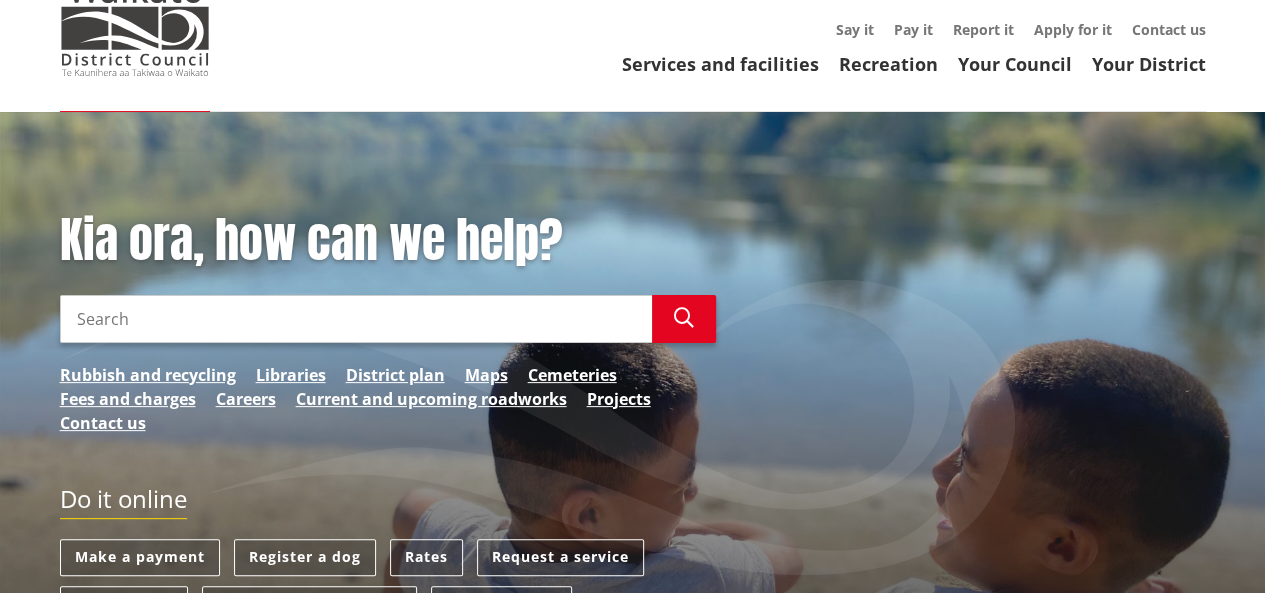 scroll, scrollTop: 200, scrollLeft: 0, axis: vertical 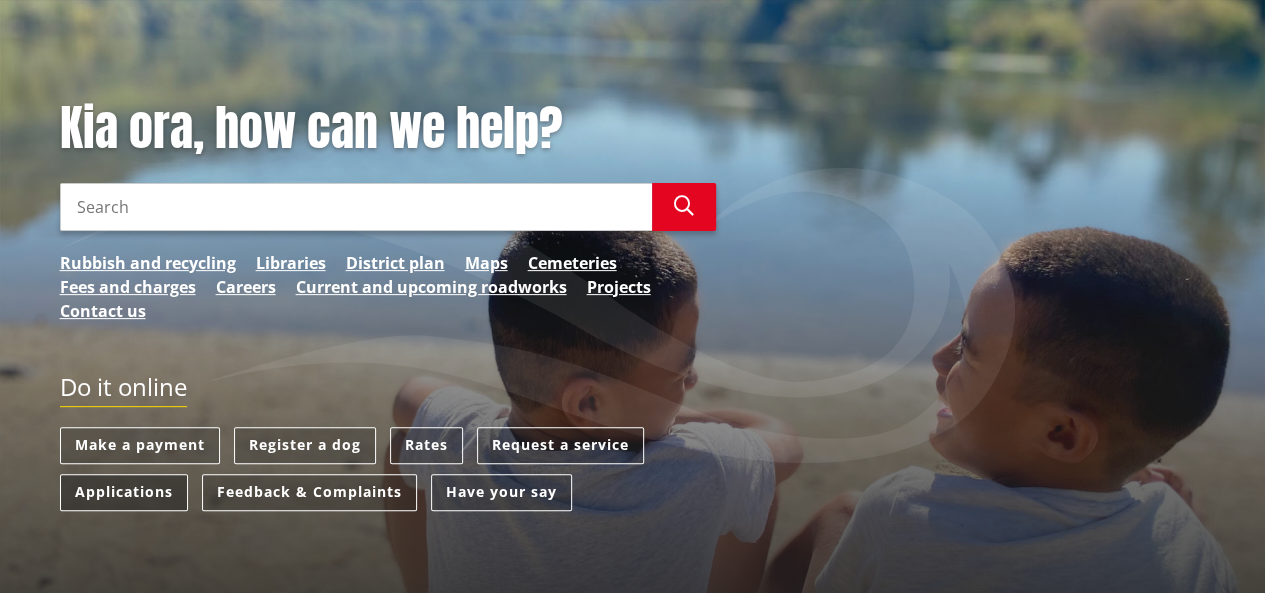 click on "Applications" at bounding box center (124, 492) 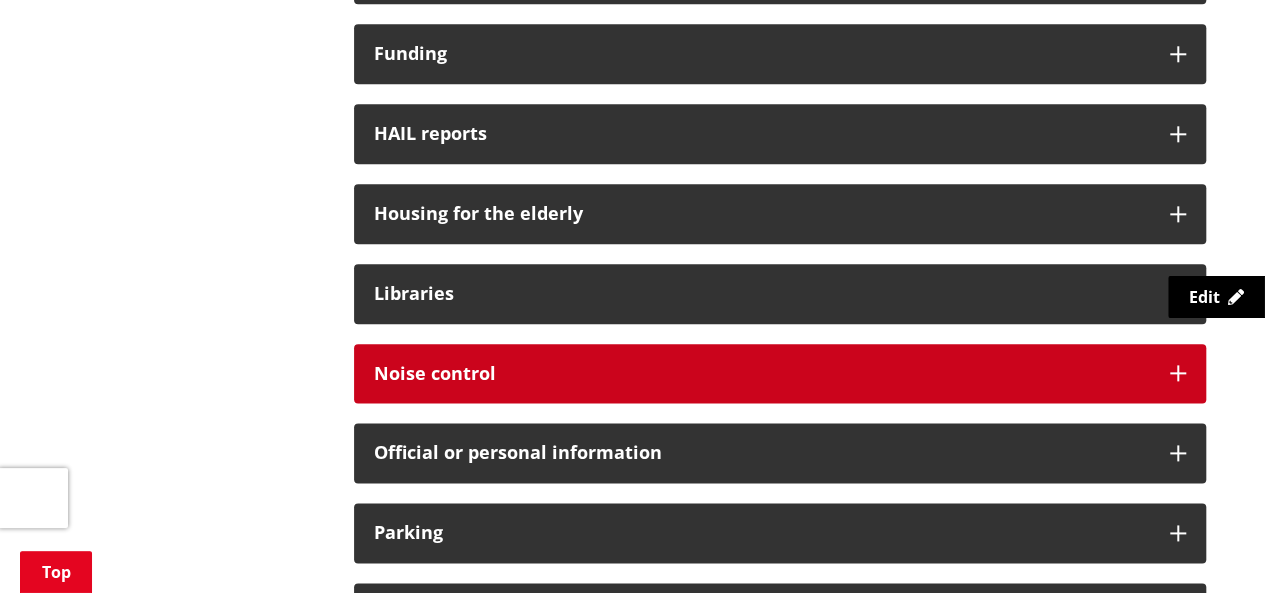 scroll, scrollTop: 1500, scrollLeft: 0, axis: vertical 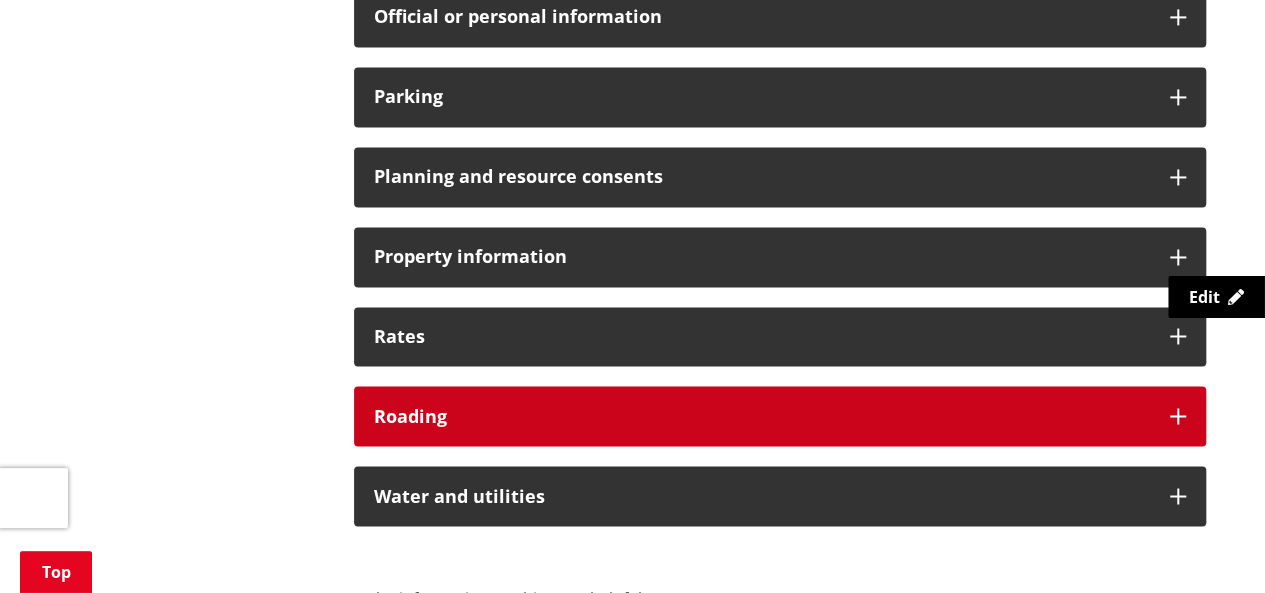 click on "Roading" at bounding box center [780, 416] 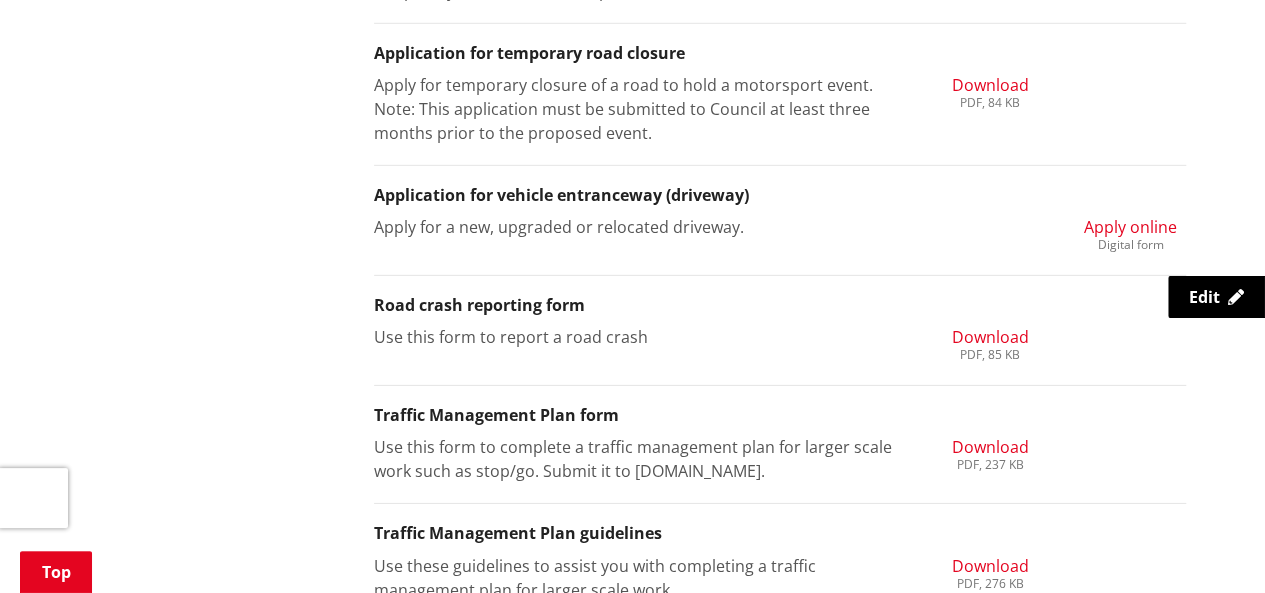 scroll, scrollTop: 3000, scrollLeft: 0, axis: vertical 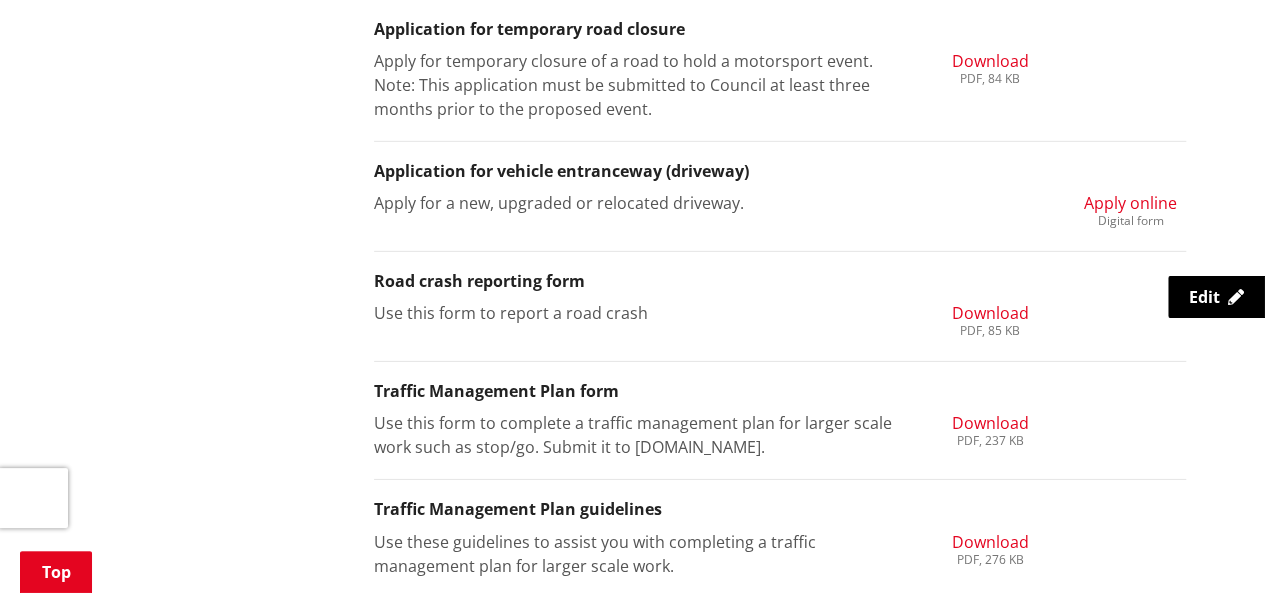 click on "Apply online" at bounding box center (1130, 203) 